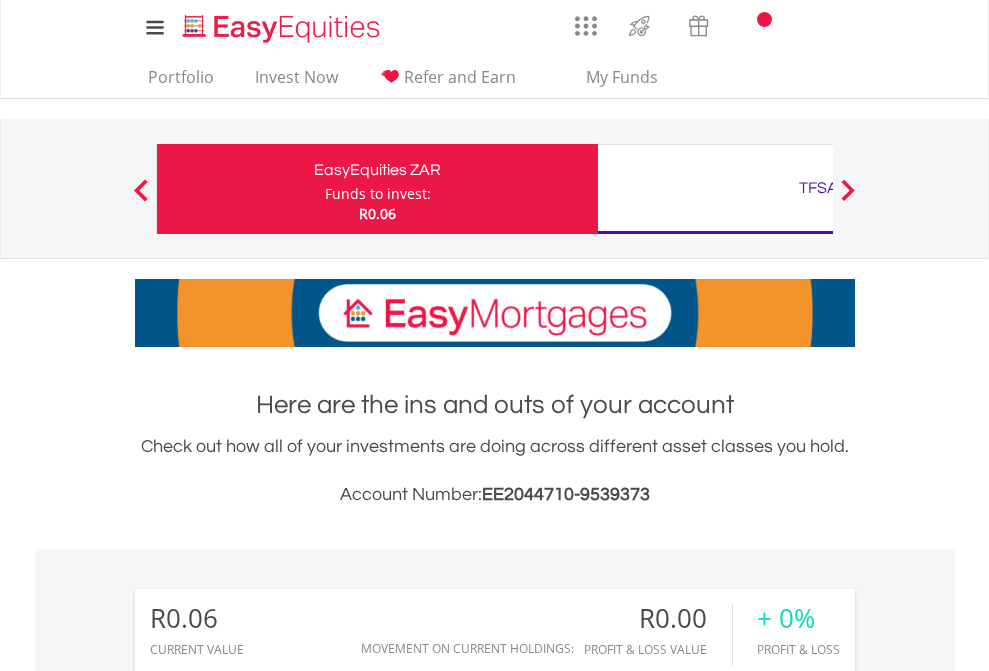 scroll, scrollTop: 0, scrollLeft: 0, axis: both 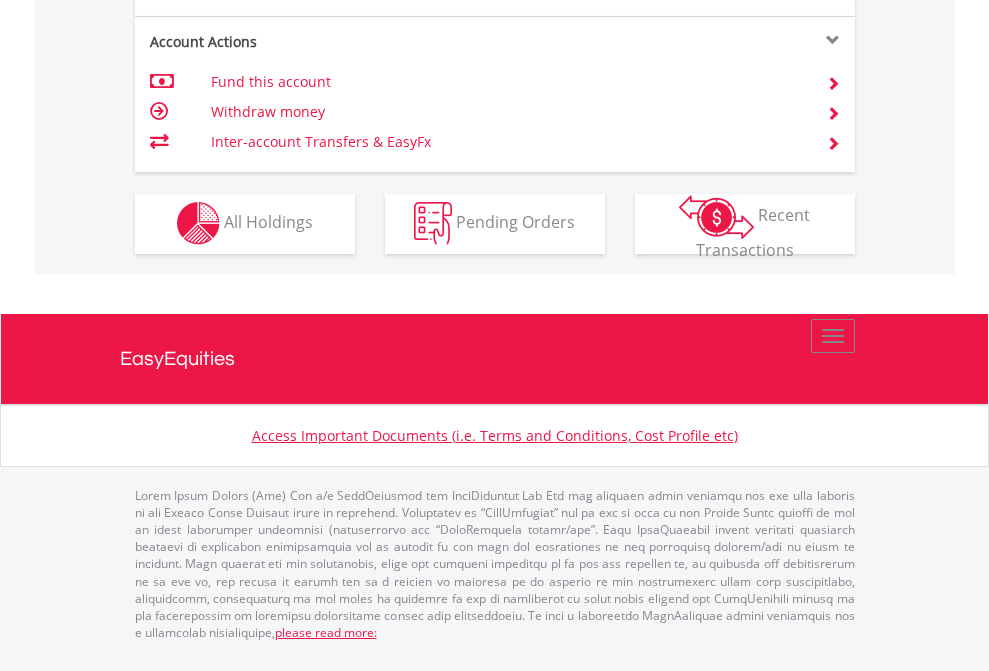 click on "Investment types" at bounding box center (706, -353) 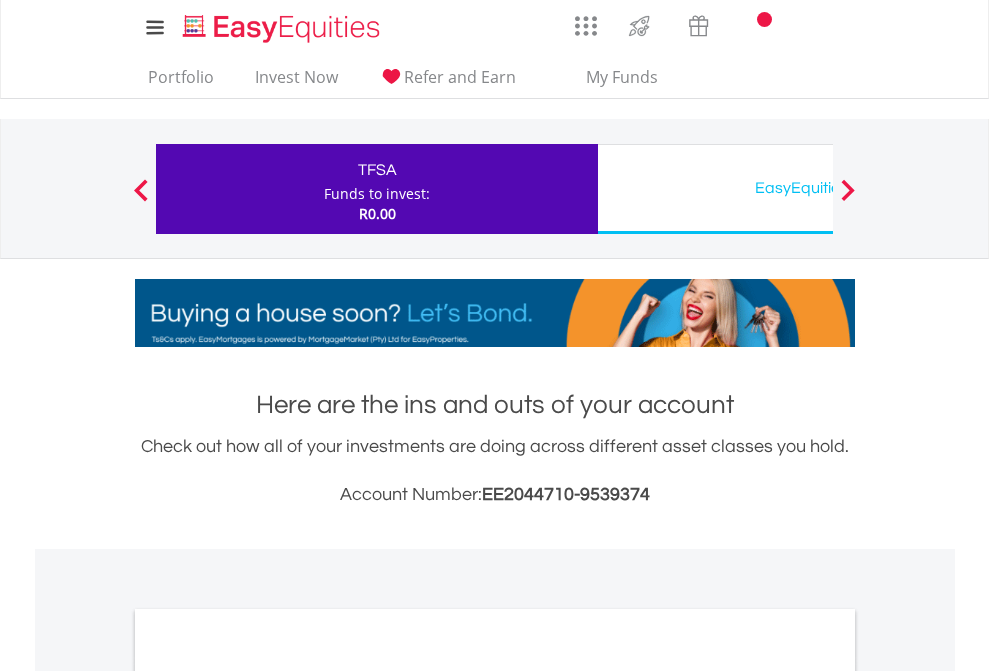 scroll, scrollTop: 0, scrollLeft: 0, axis: both 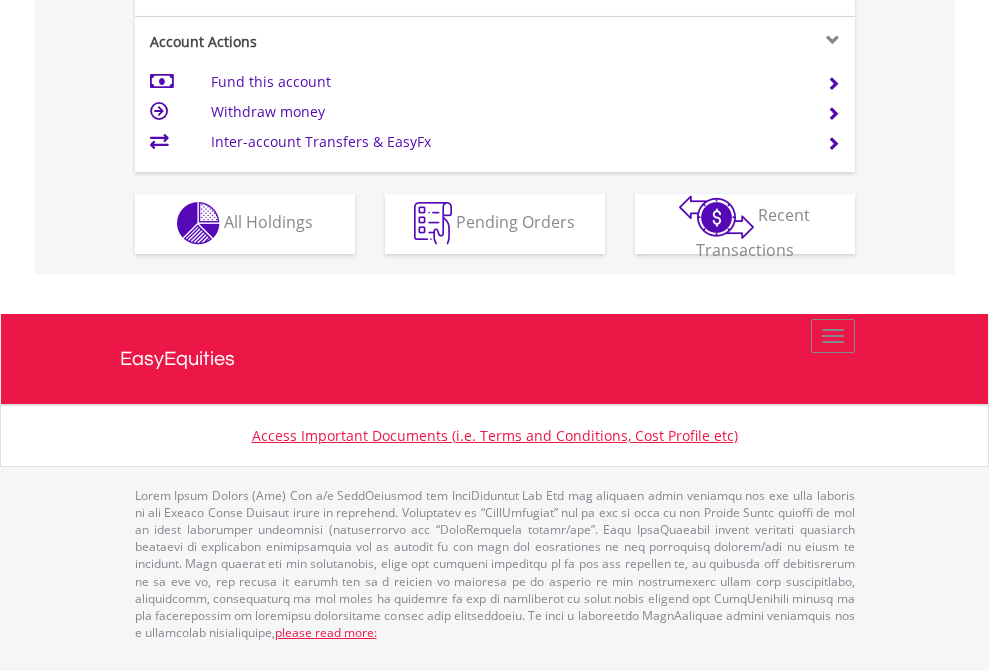 click on "Investment types" at bounding box center (706, -353) 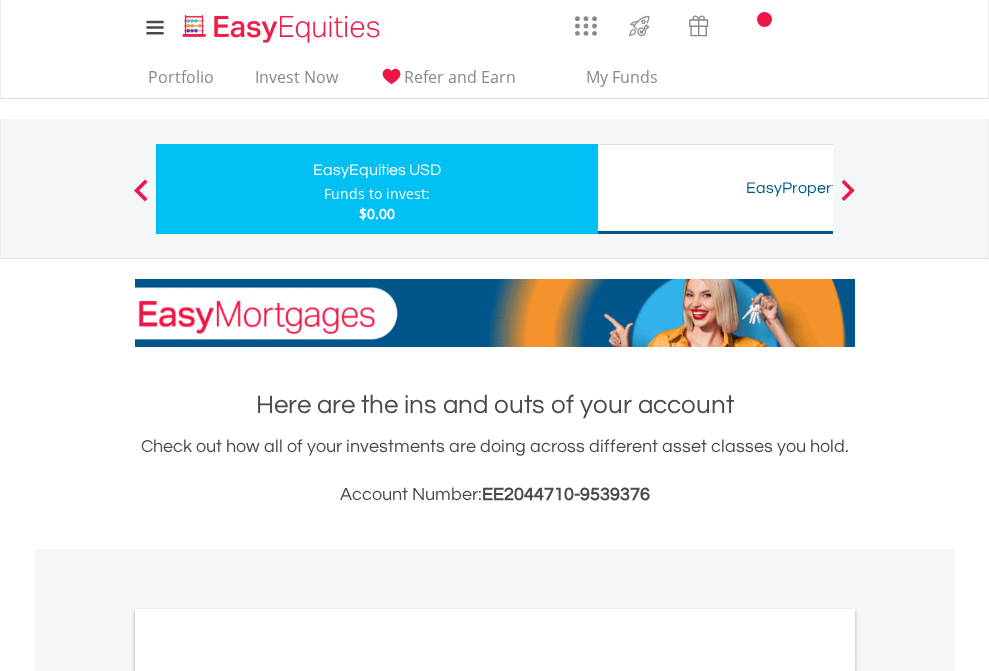 scroll, scrollTop: 0, scrollLeft: 0, axis: both 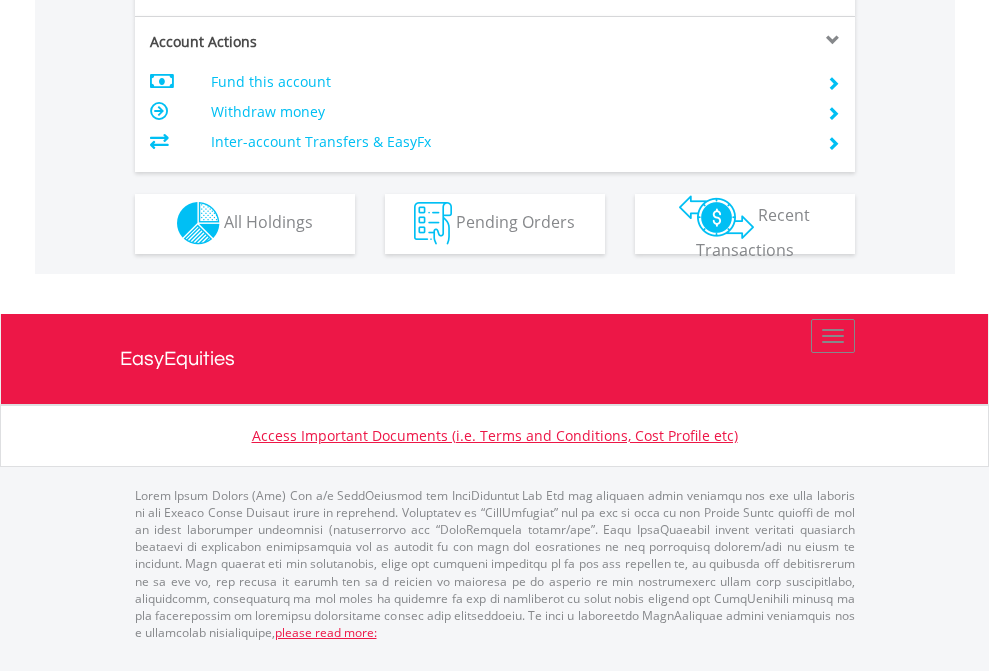 click on "Investment types" at bounding box center [706, -353] 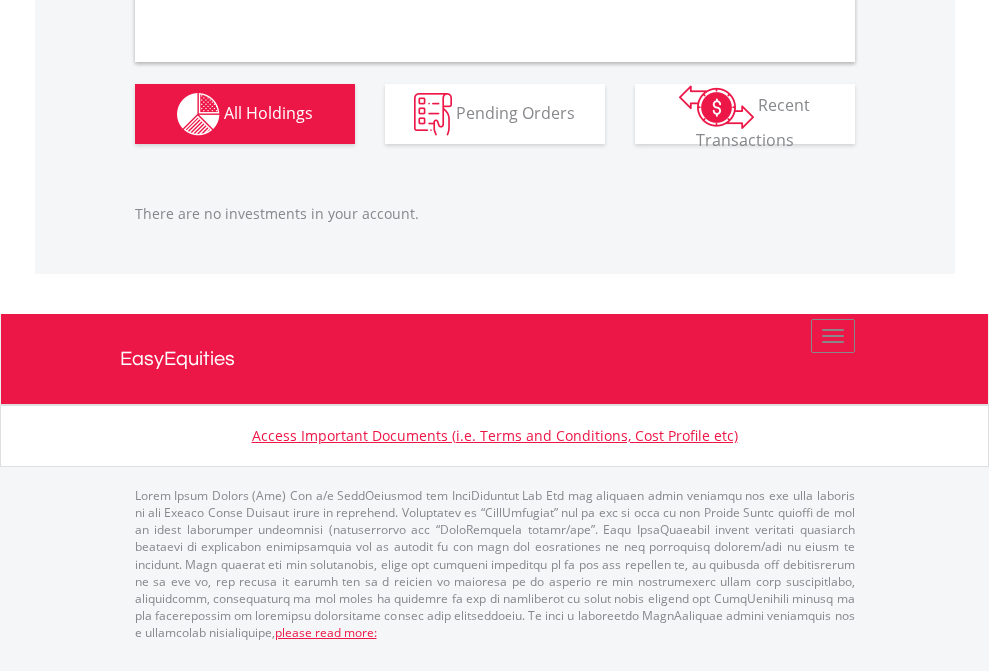 scroll, scrollTop: 1980, scrollLeft: 0, axis: vertical 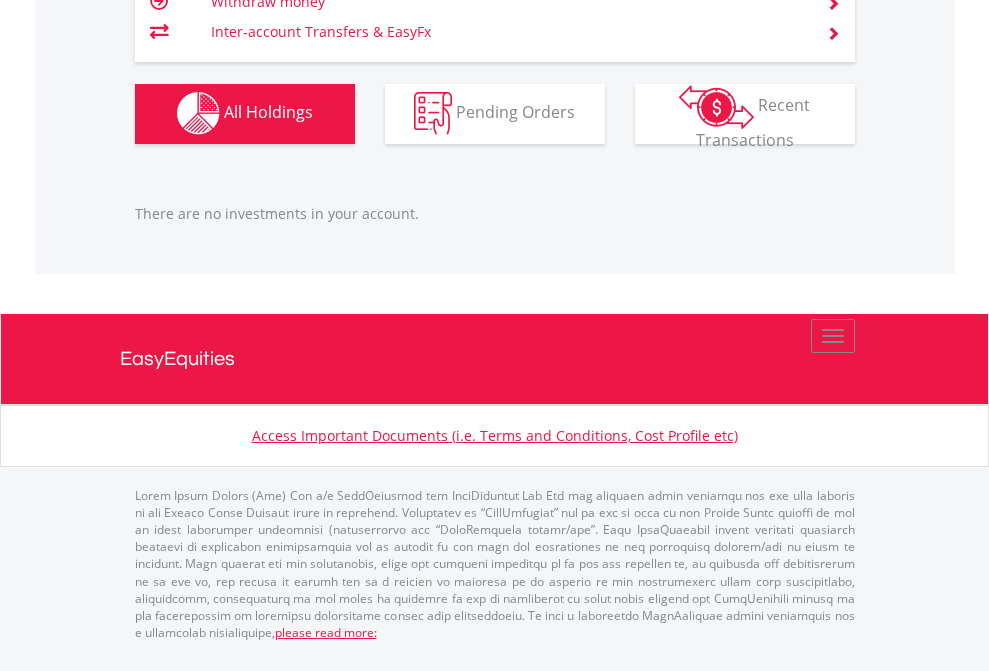 click on "TFSA" at bounding box center (818, -1142) 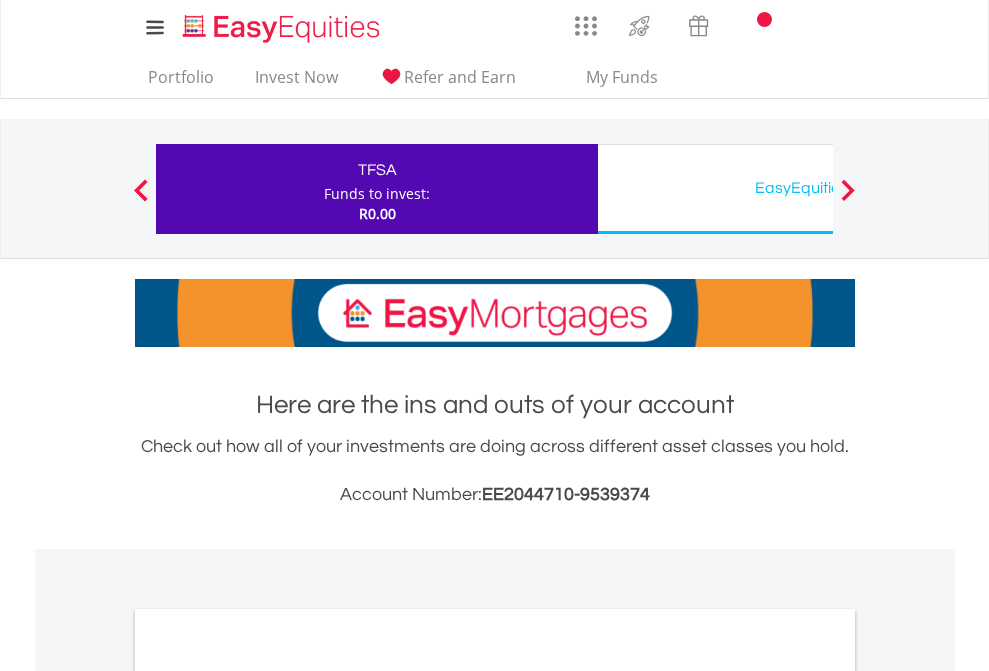 scroll, scrollTop: 1202, scrollLeft: 0, axis: vertical 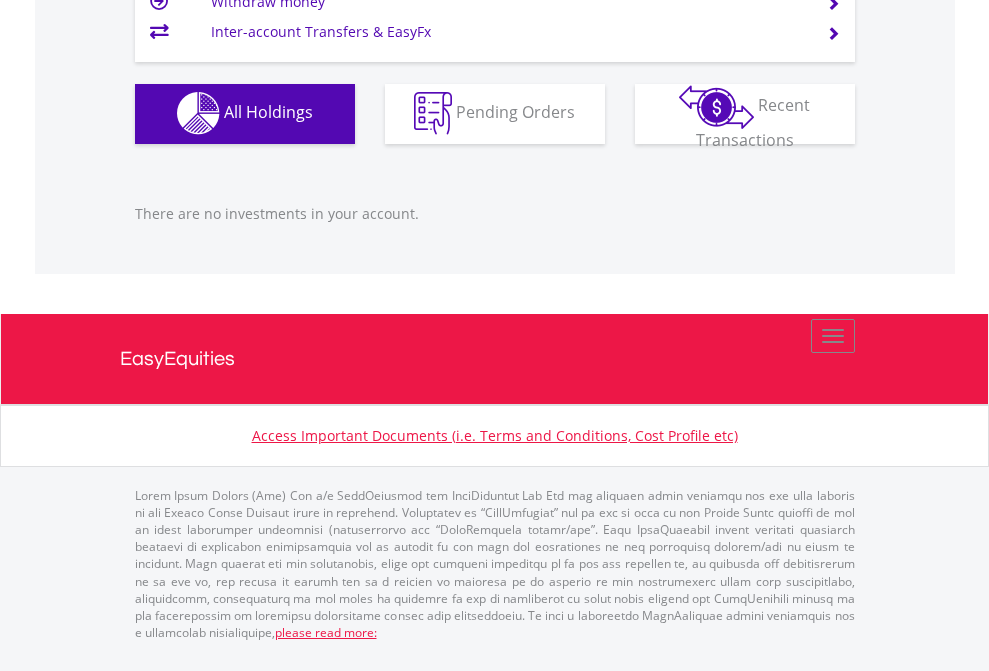 click on "EasyEquities USD" at bounding box center (818, -1142) 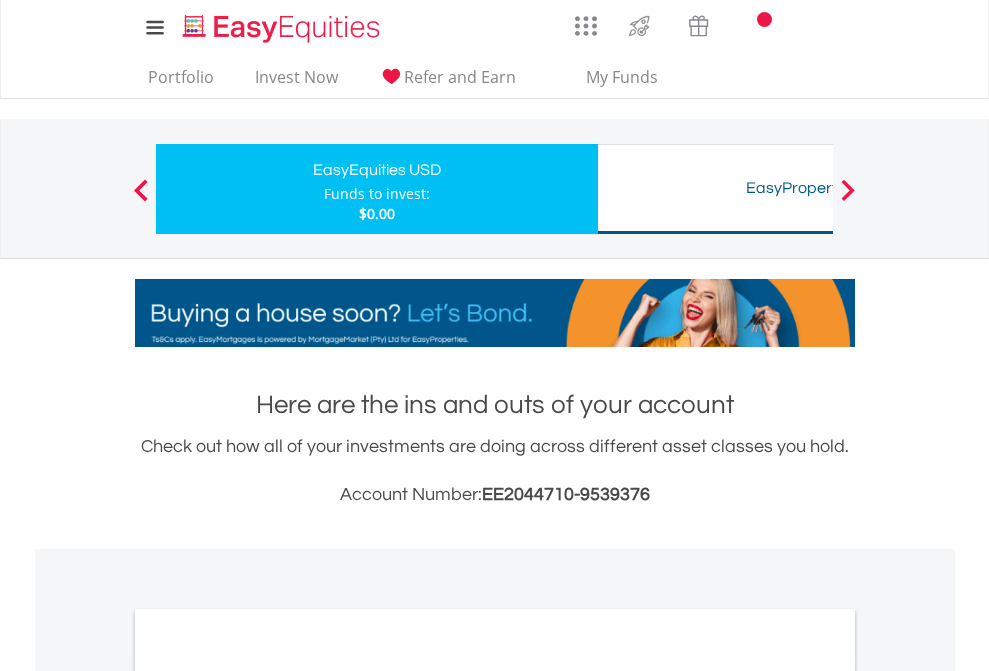 scroll, scrollTop: 0, scrollLeft: 0, axis: both 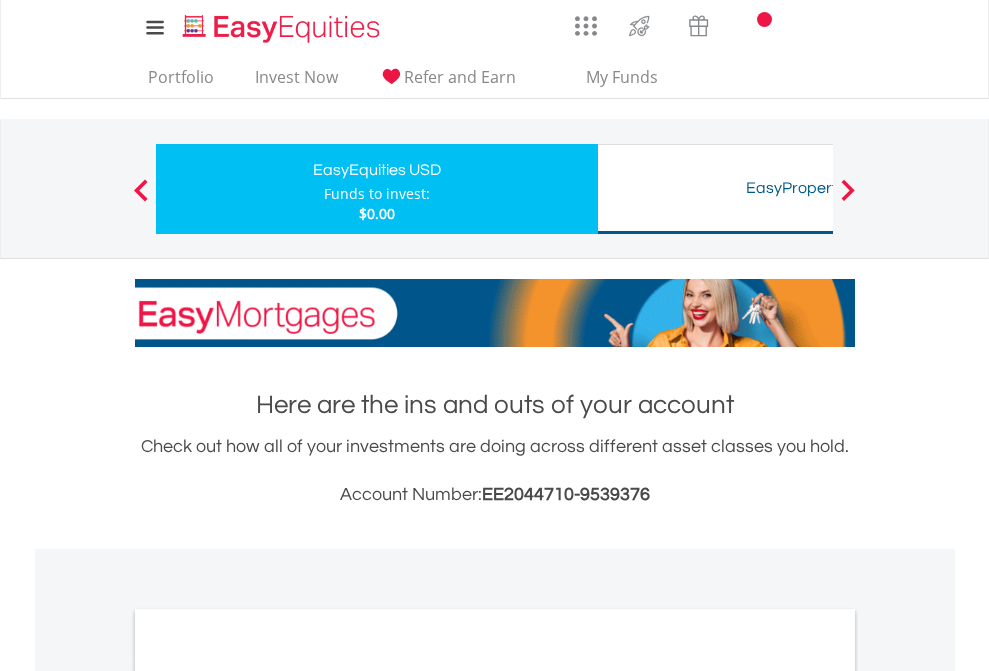 click on "All Holdings" at bounding box center (268, 1096) 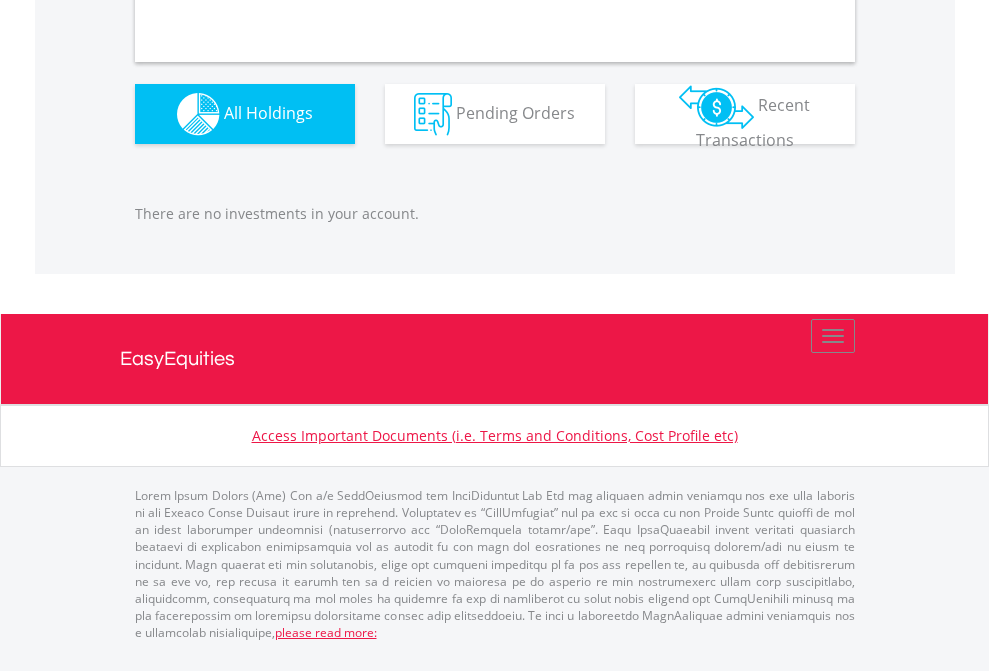 scroll, scrollTop: 1980, scrollLeft: 0, axis: vertical 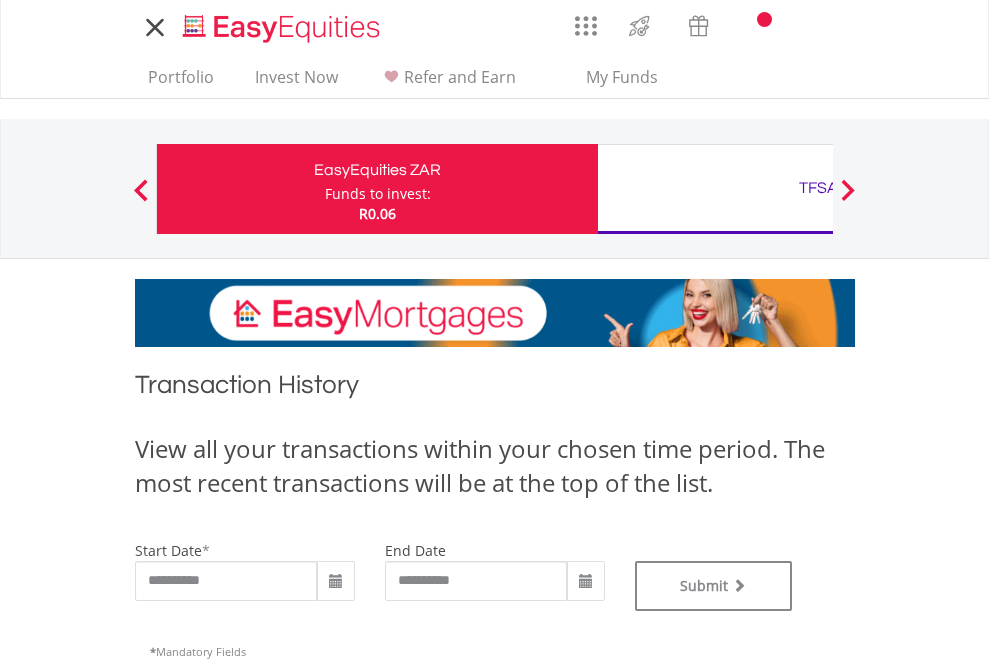 type on "**********" 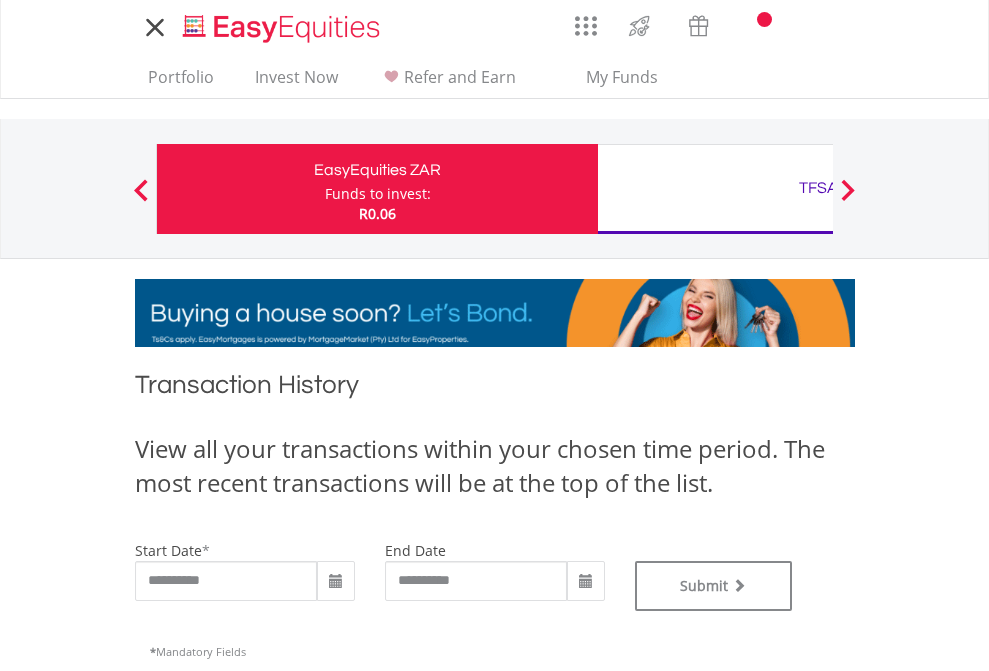 type on "**********" 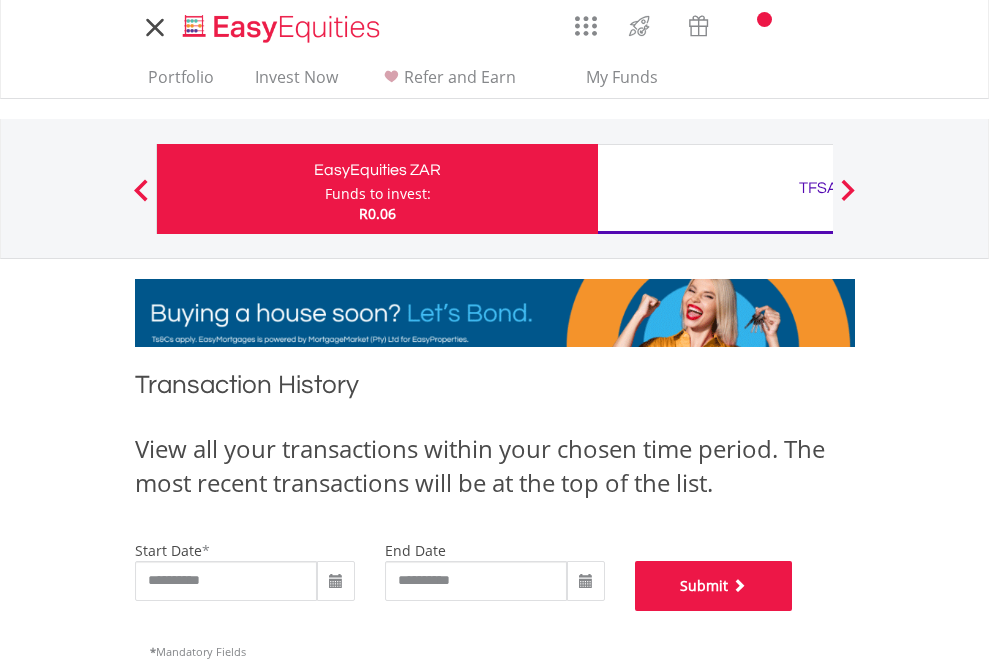 click on "Submit" at bounding box center (714, 586) 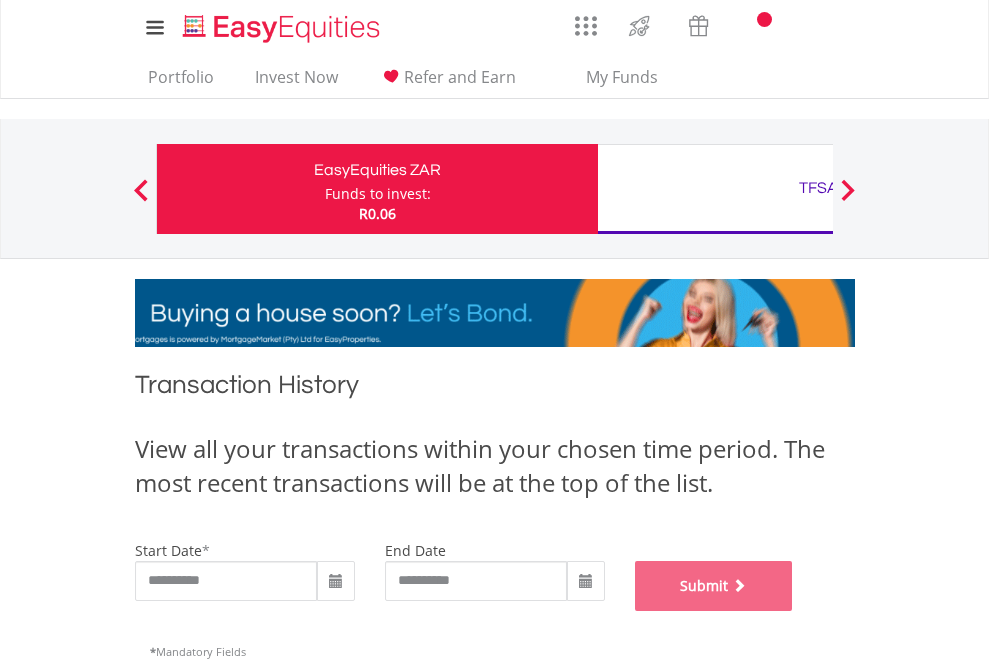 scroll, scrollTop: 811, scrollLeft: 0, axis: vertical 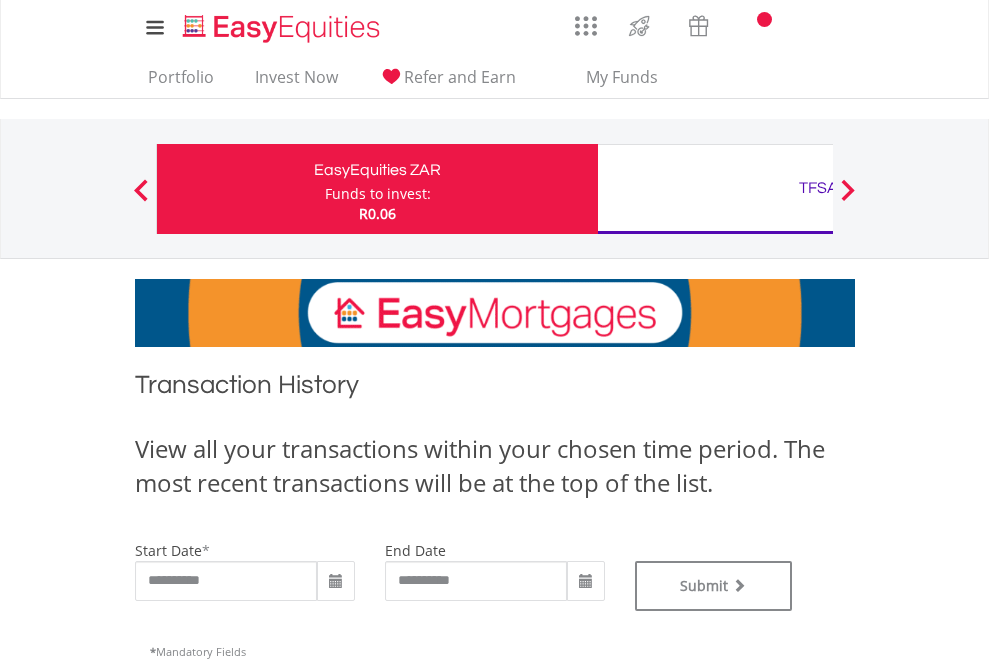 click on "TFSA" at bounding box center (818, 188) 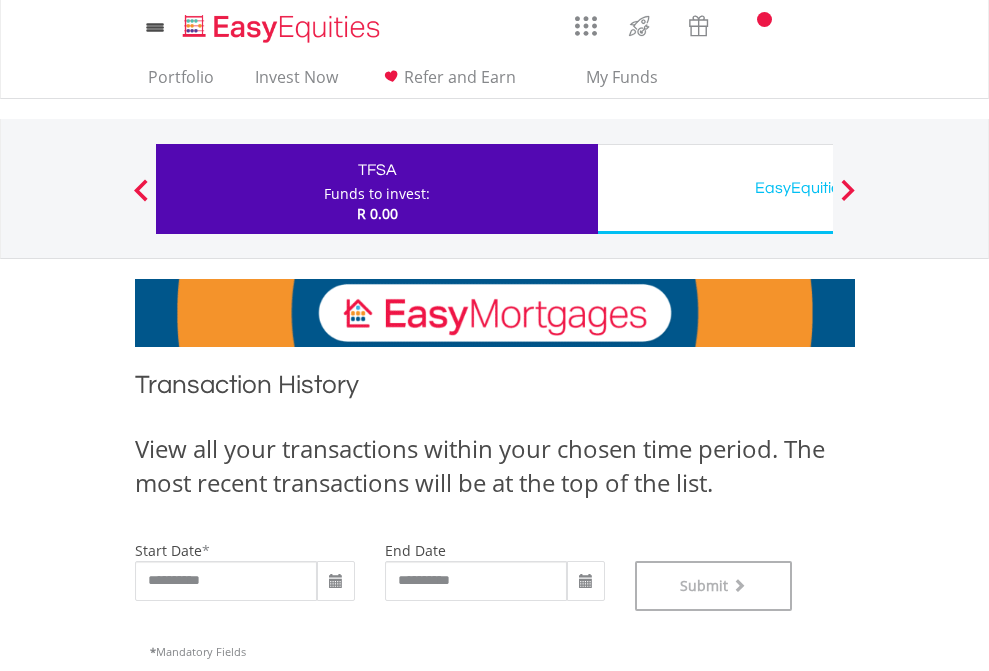 scroll, scrollTop: 811, scrollLeft: 0, axis: vertical 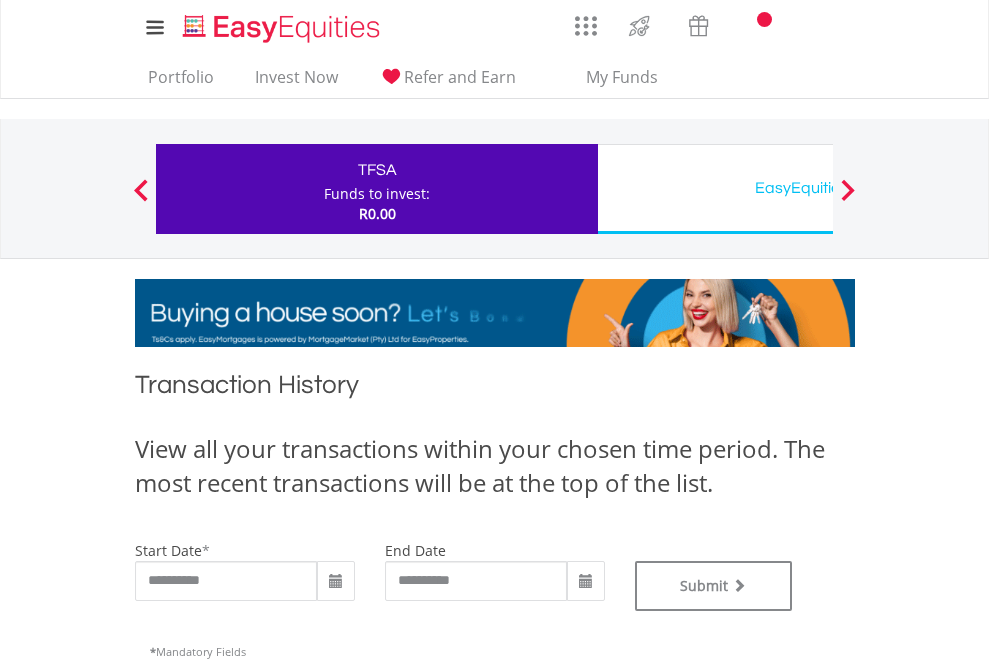 click on "EasyEquities USD" at bounding box center (818, 188) 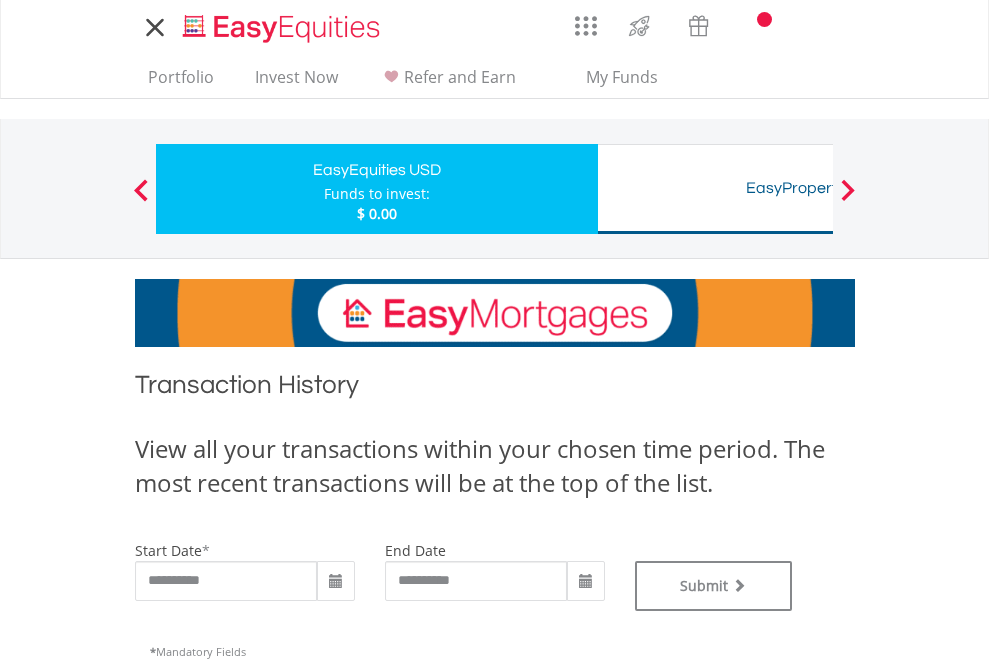 scroll, scrollTop: 0, scrollLeft: 0, axis: both 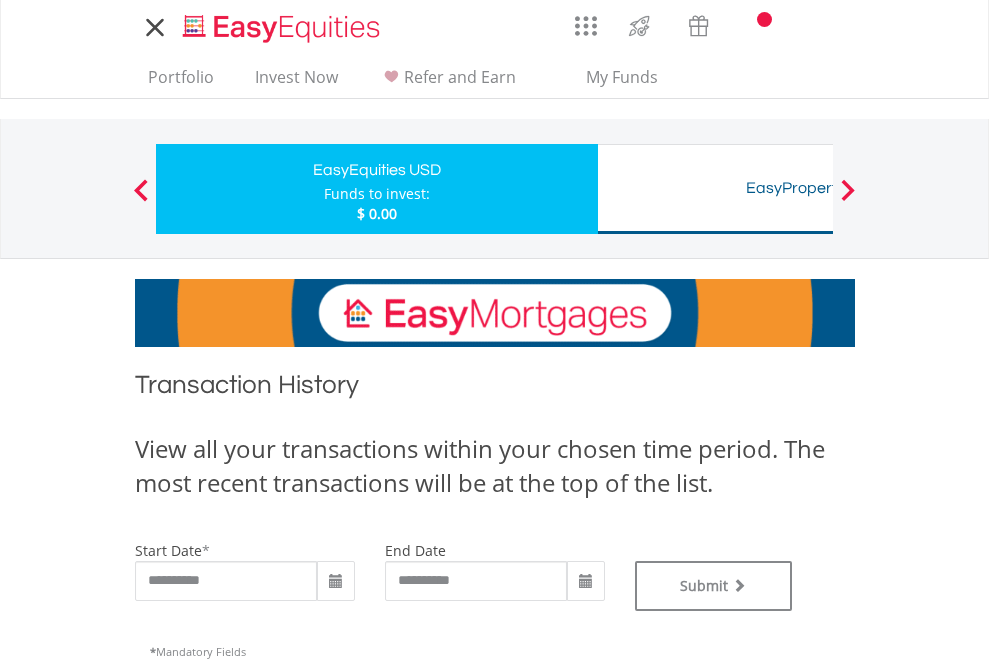 type on "**********" 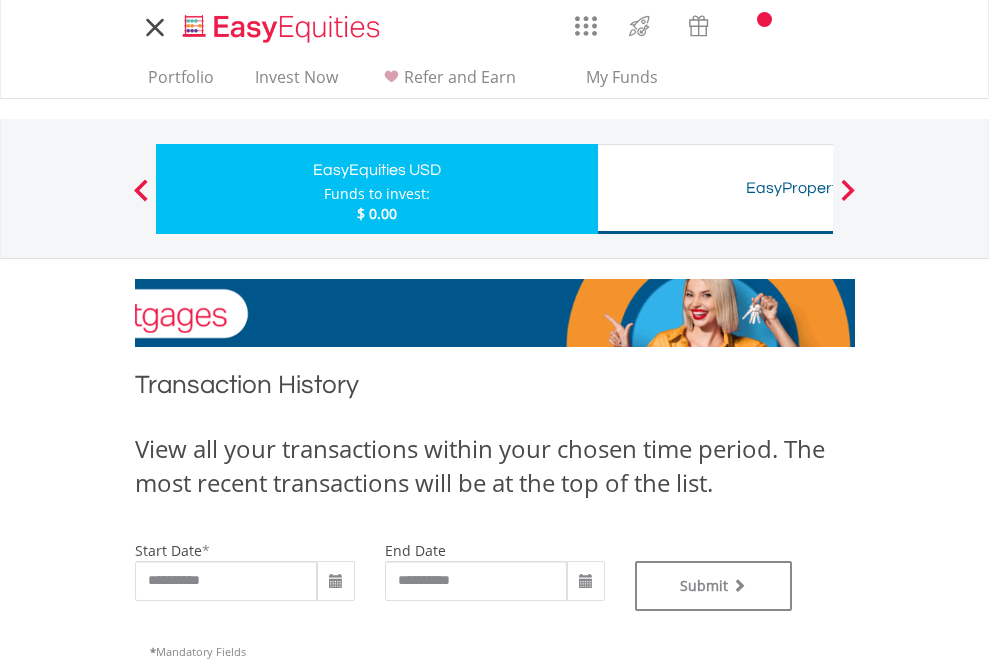 type on "**********" 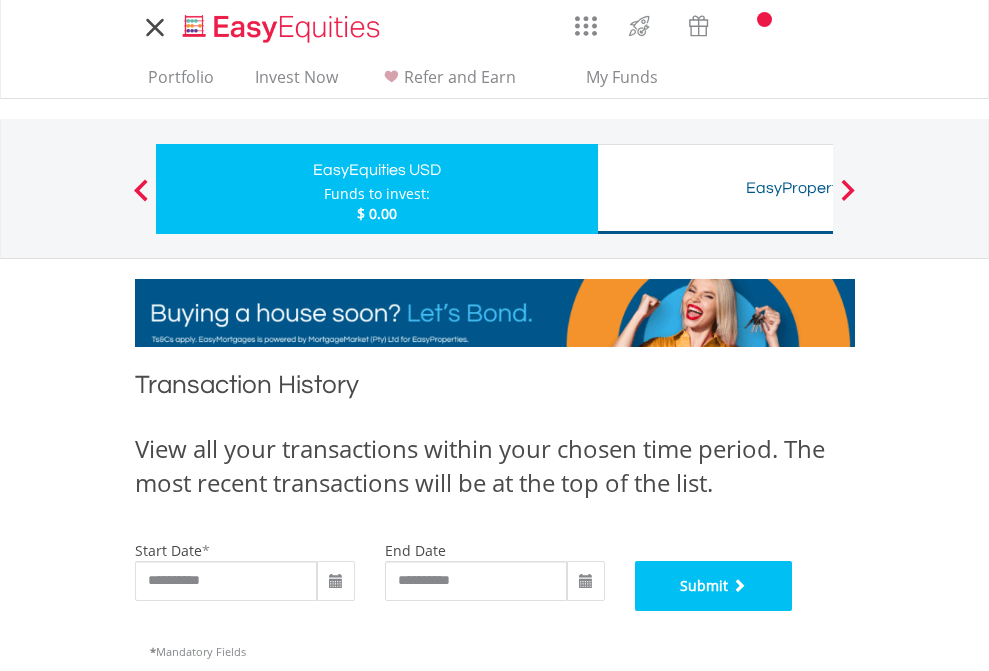 click on "Submit" at bounding box center [714, 586] 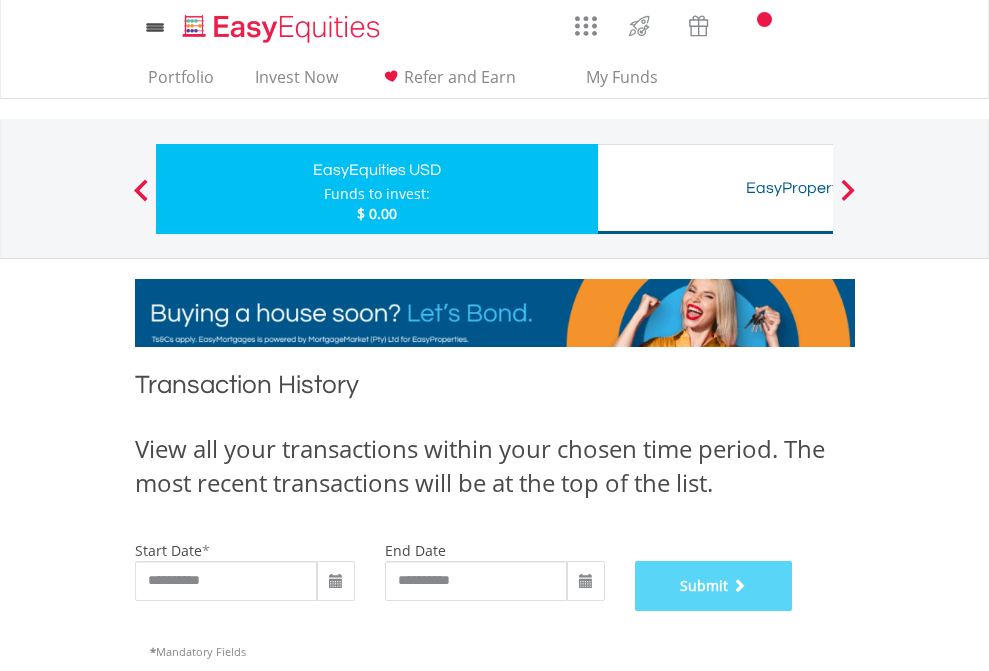 scroll, scrollTop: 811, scrollLeft: 0, axis: vertical 